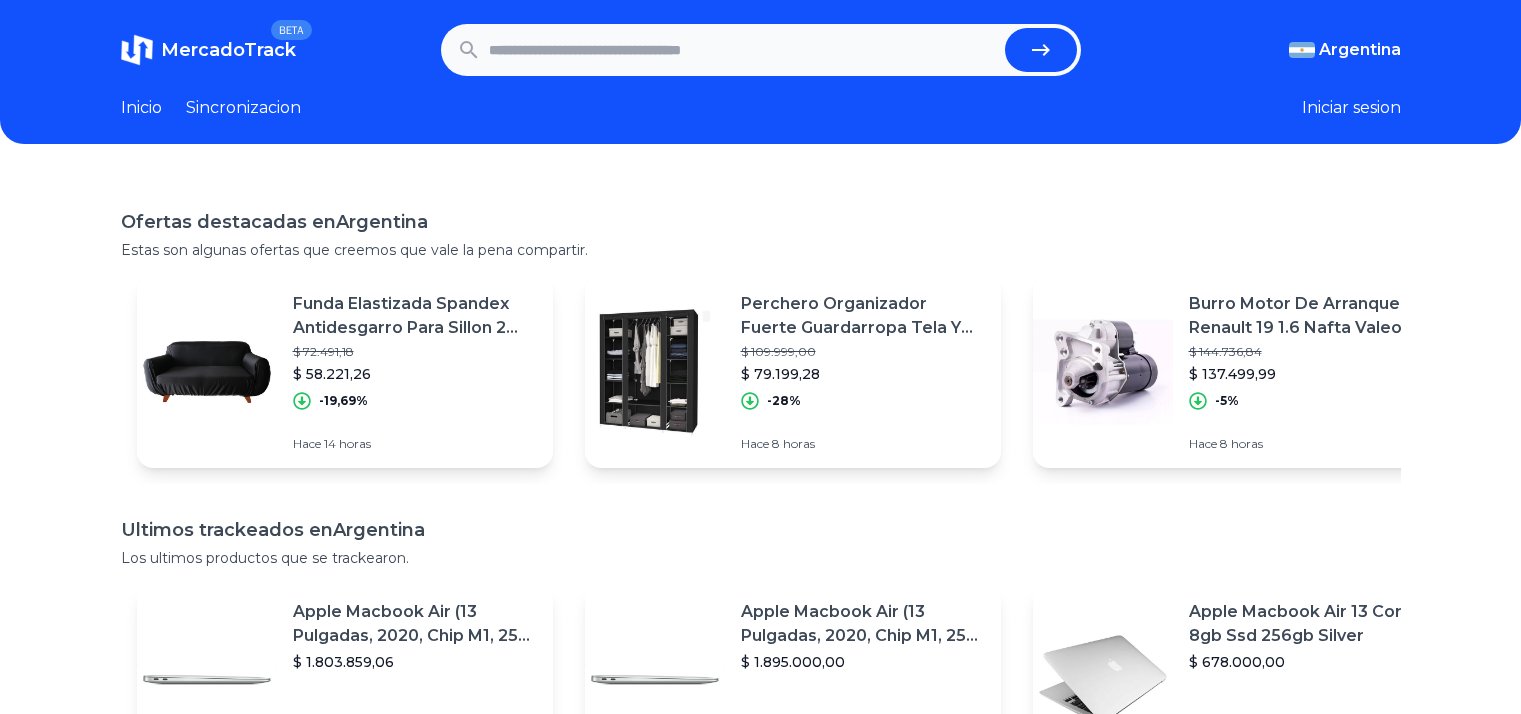 scroll, scrollTop: 0, scrollLeft: 0, axis: both 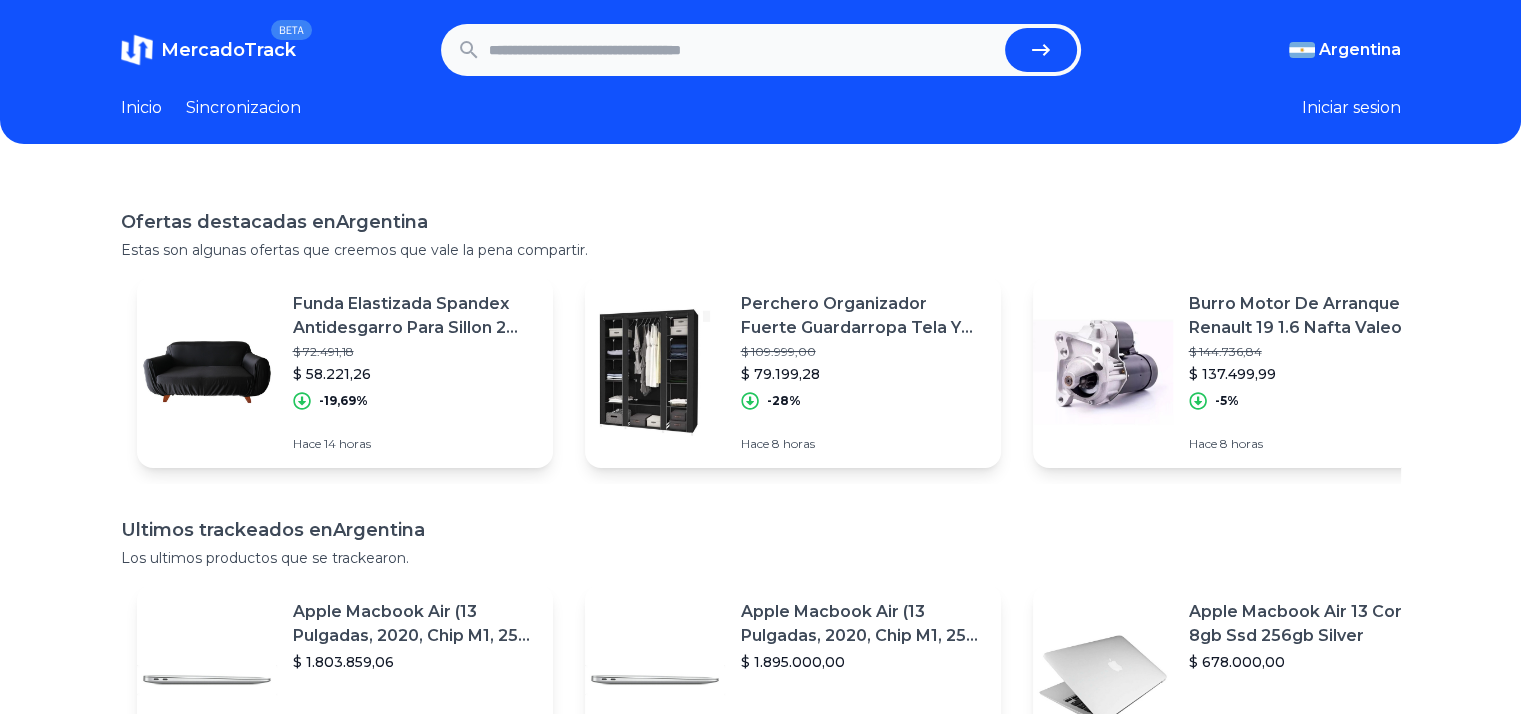click at bounding box center [743, 50] 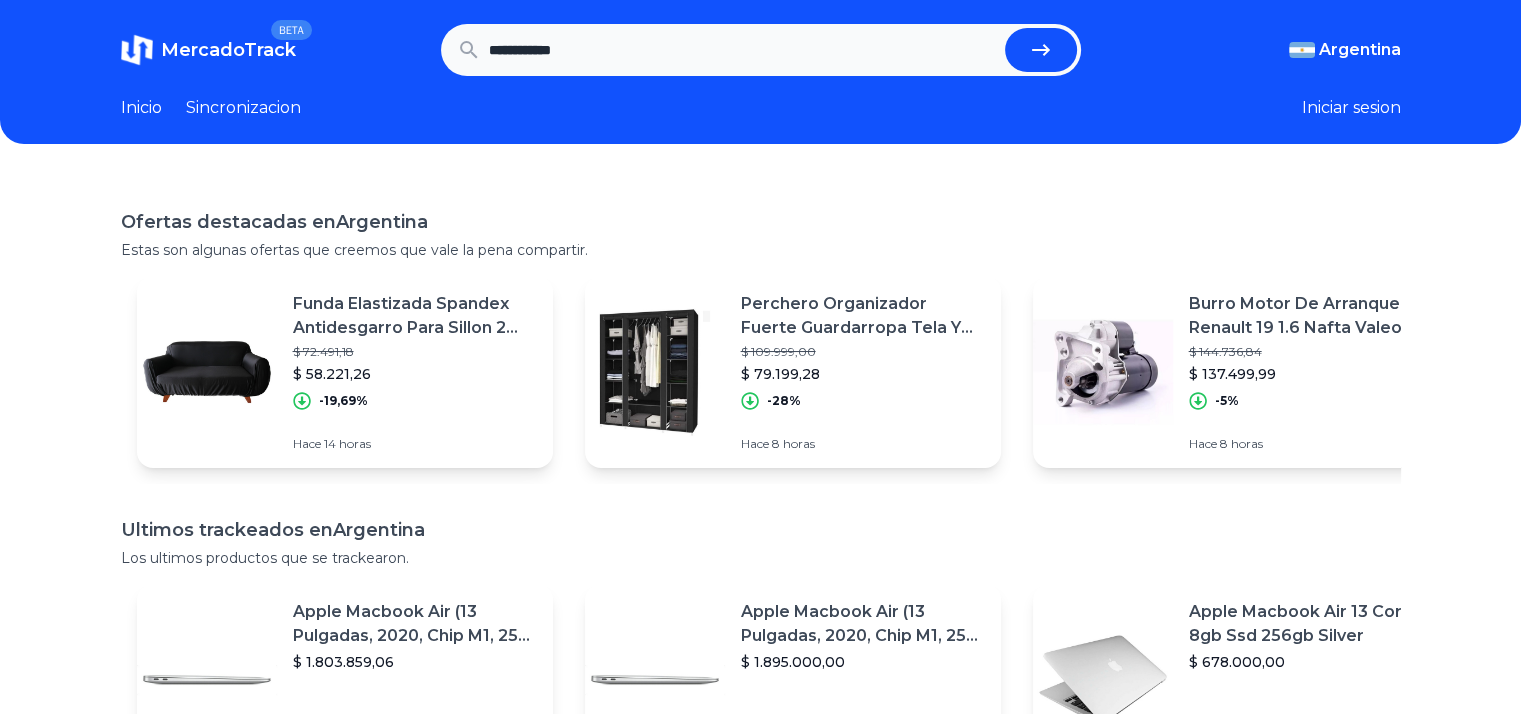 type on "**********" 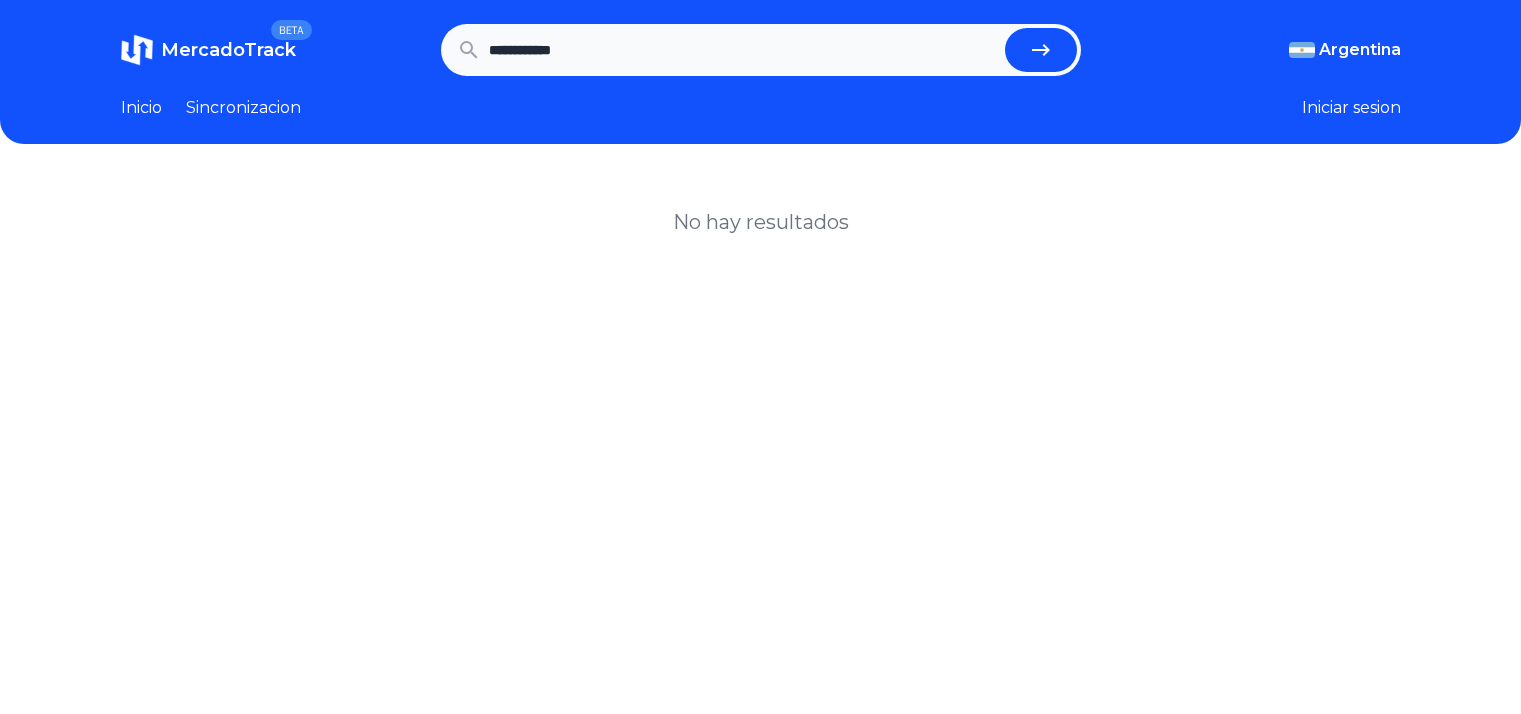 scroll, scrollTop: 0, scrollLeft: 0, axis: both 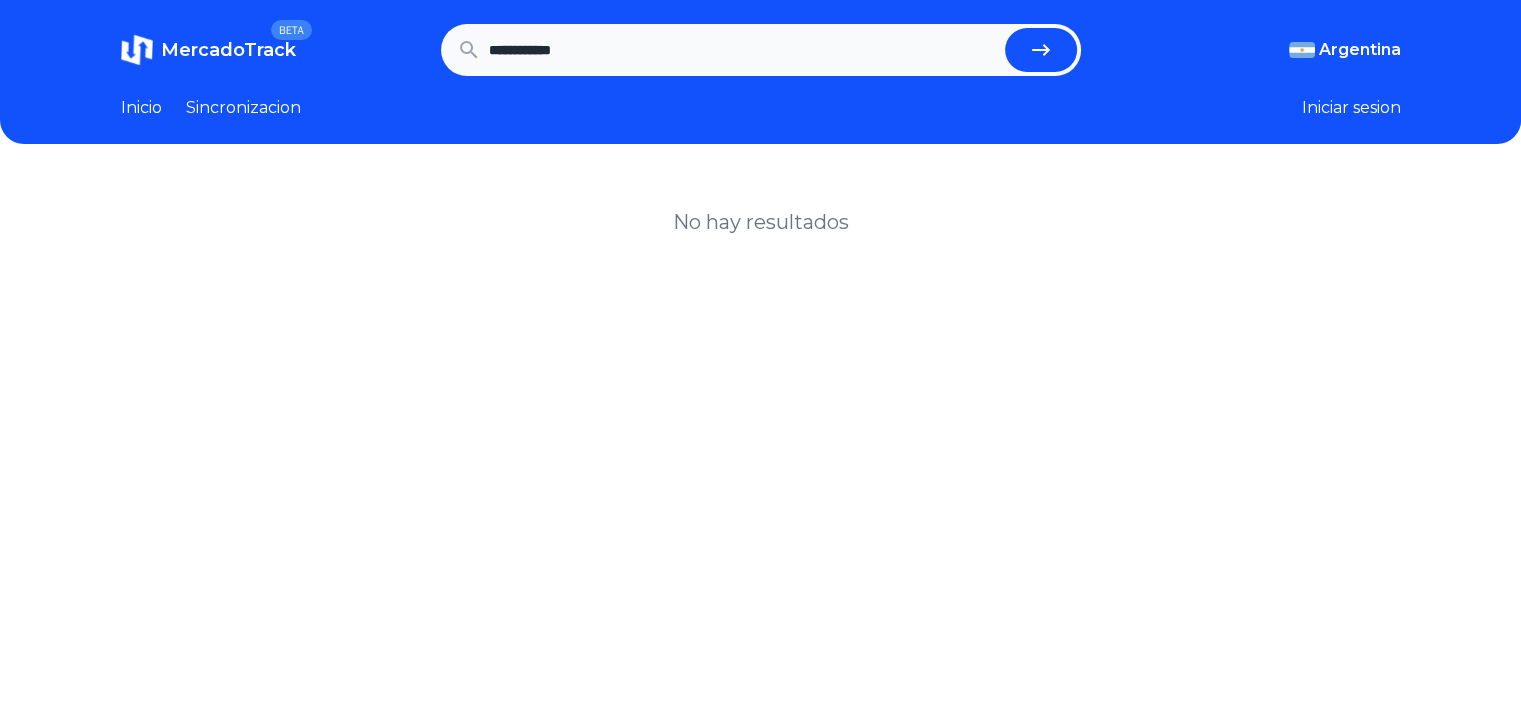 click on "**********" at bounding box center (743, 50) 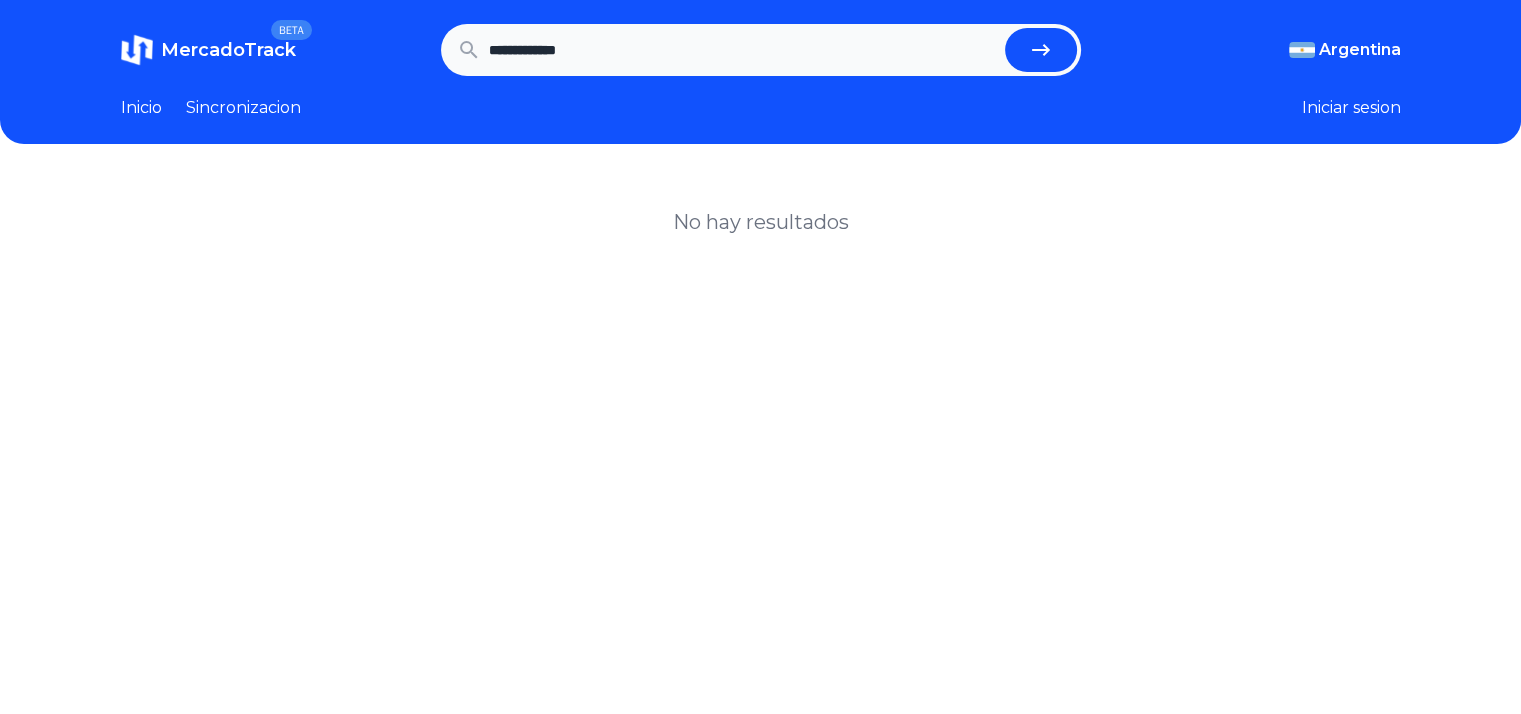 type on "**********" 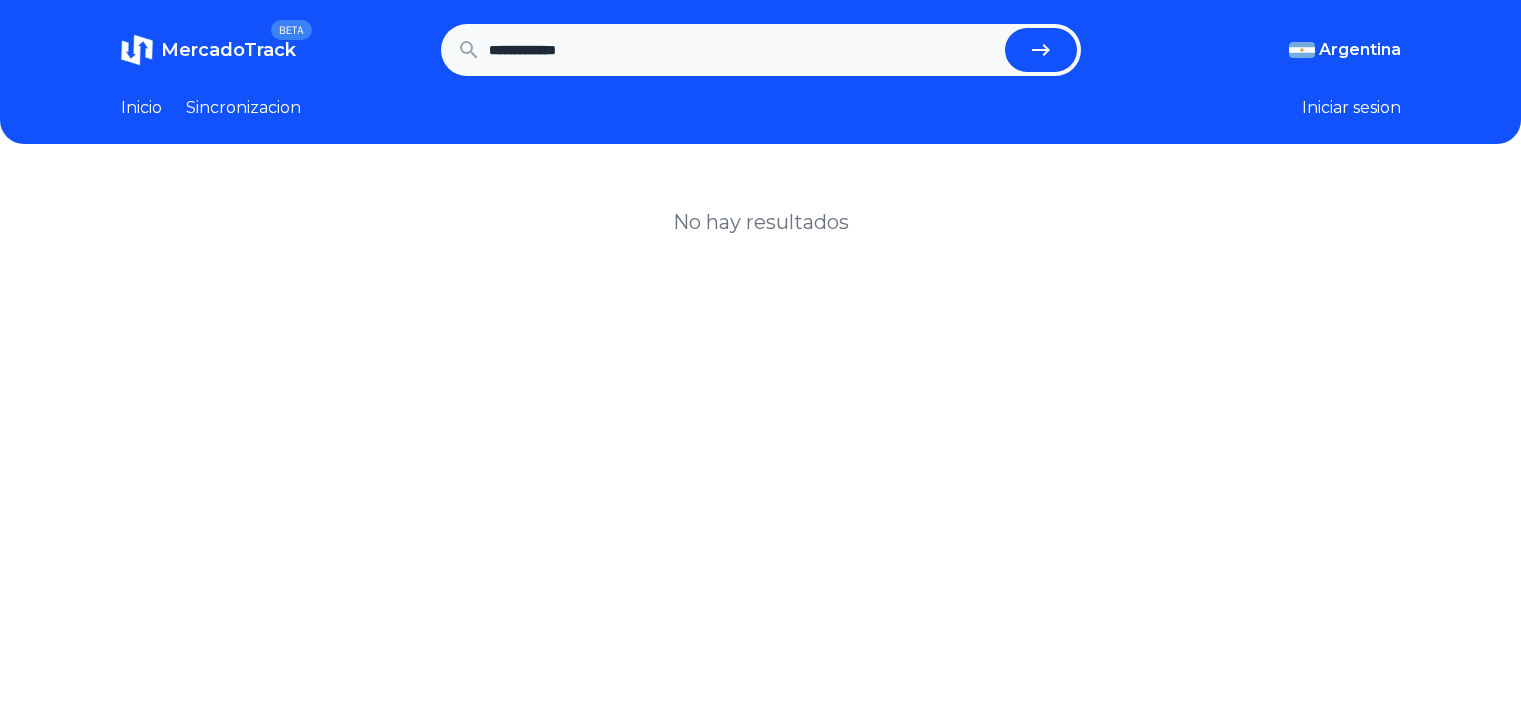scroll, scrollTop: 0, scrollLeft: 0, axis: both 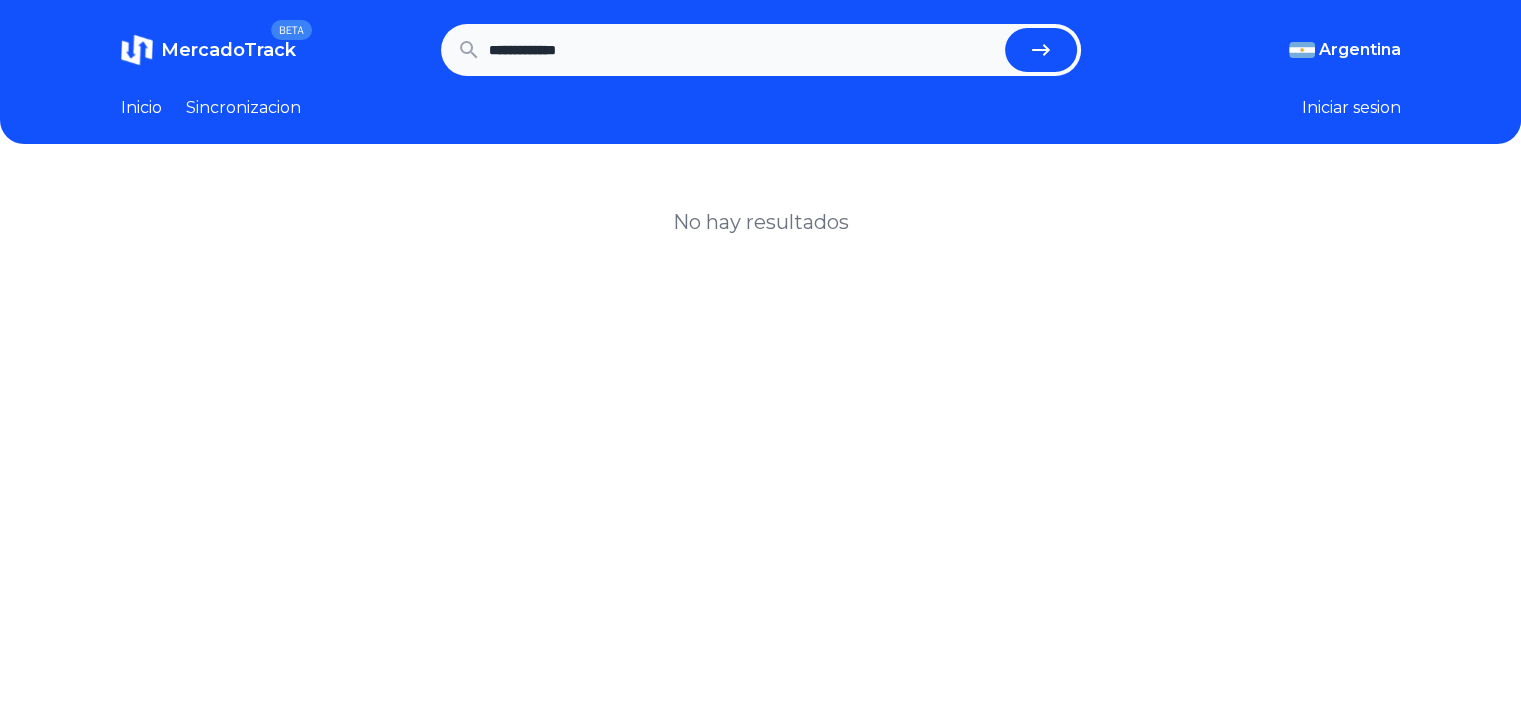 drag, startPoint x: 570, startPoint y: 52, endPoint x: 439, endPoint y: 19, distance: 135.09256 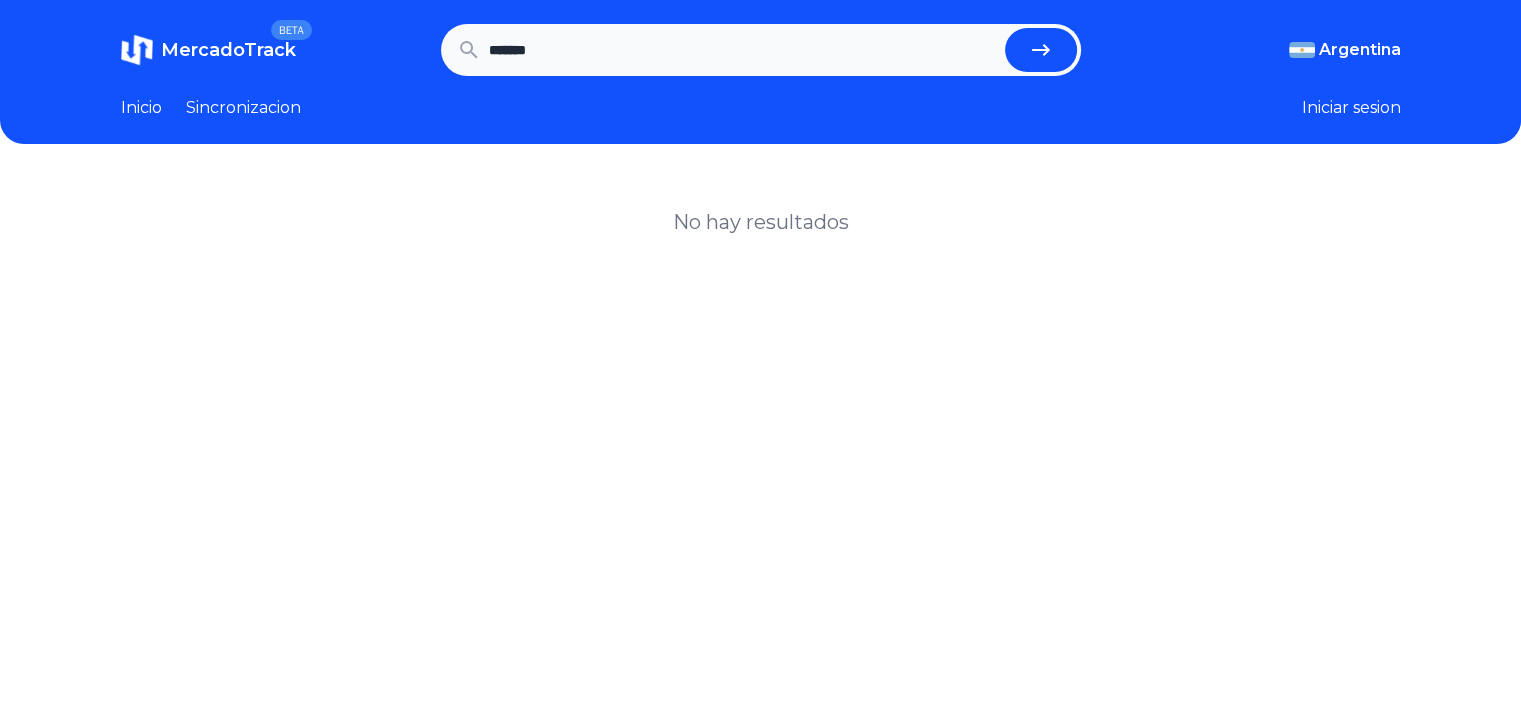 type on "*******" 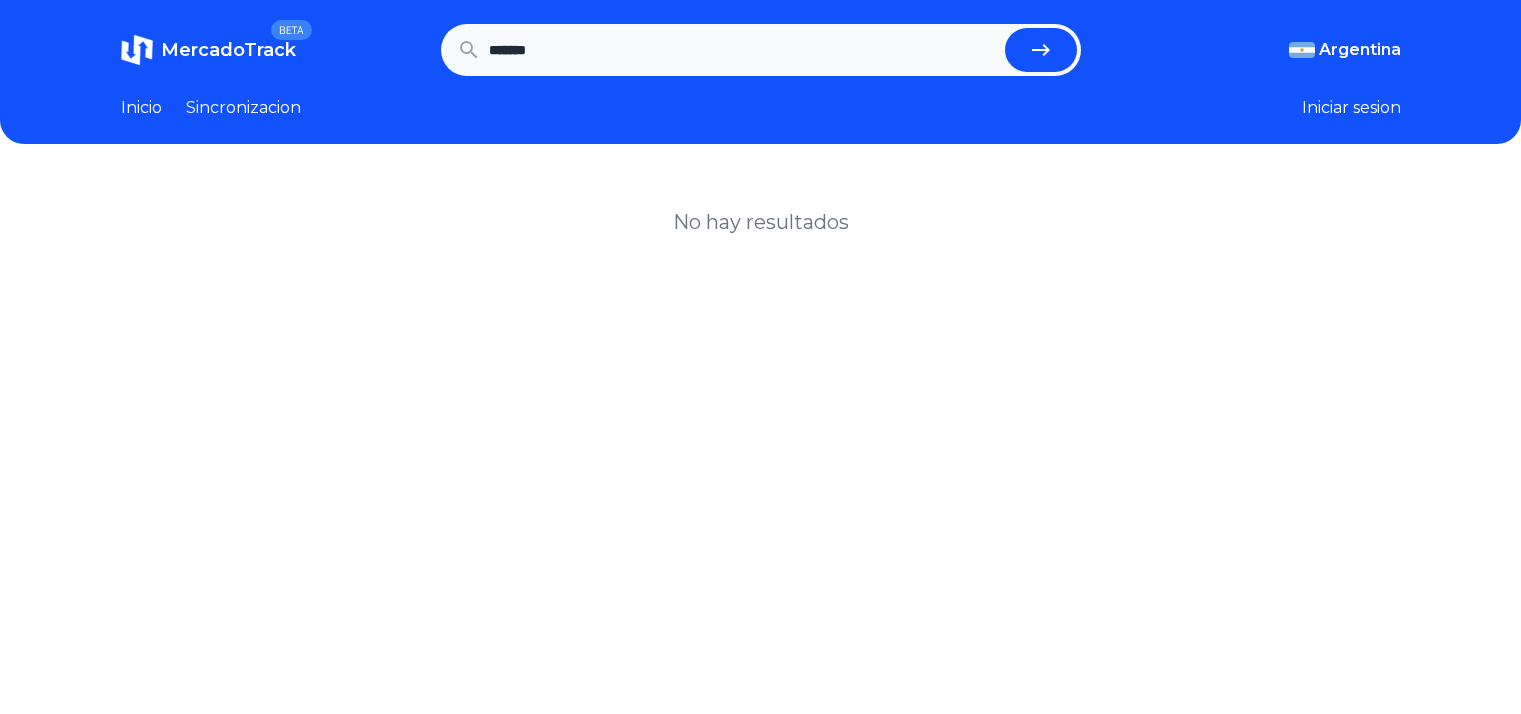 scroll, scrollTop: 0, scrollLeft: 0, axis: both 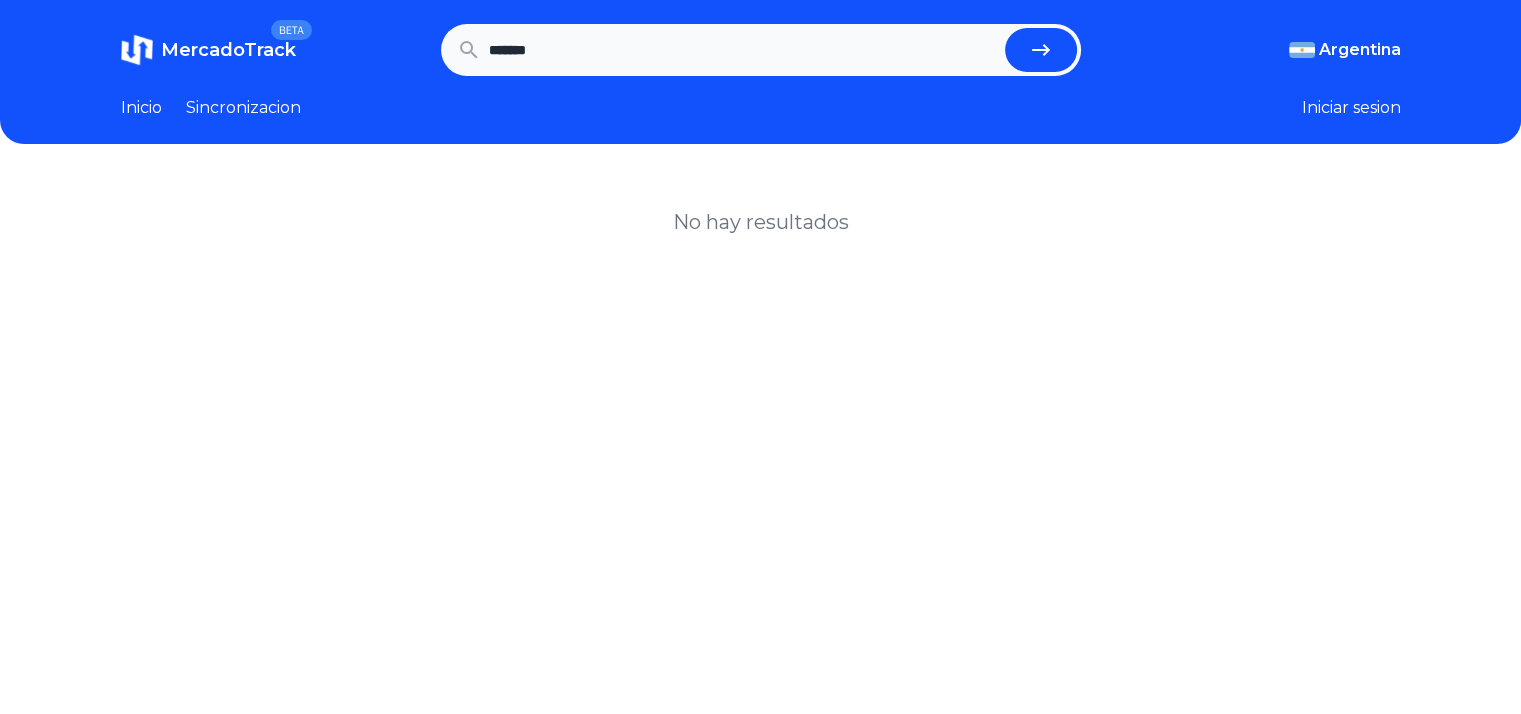 click on "MercadoTrack" at bounding box center (228, 50) 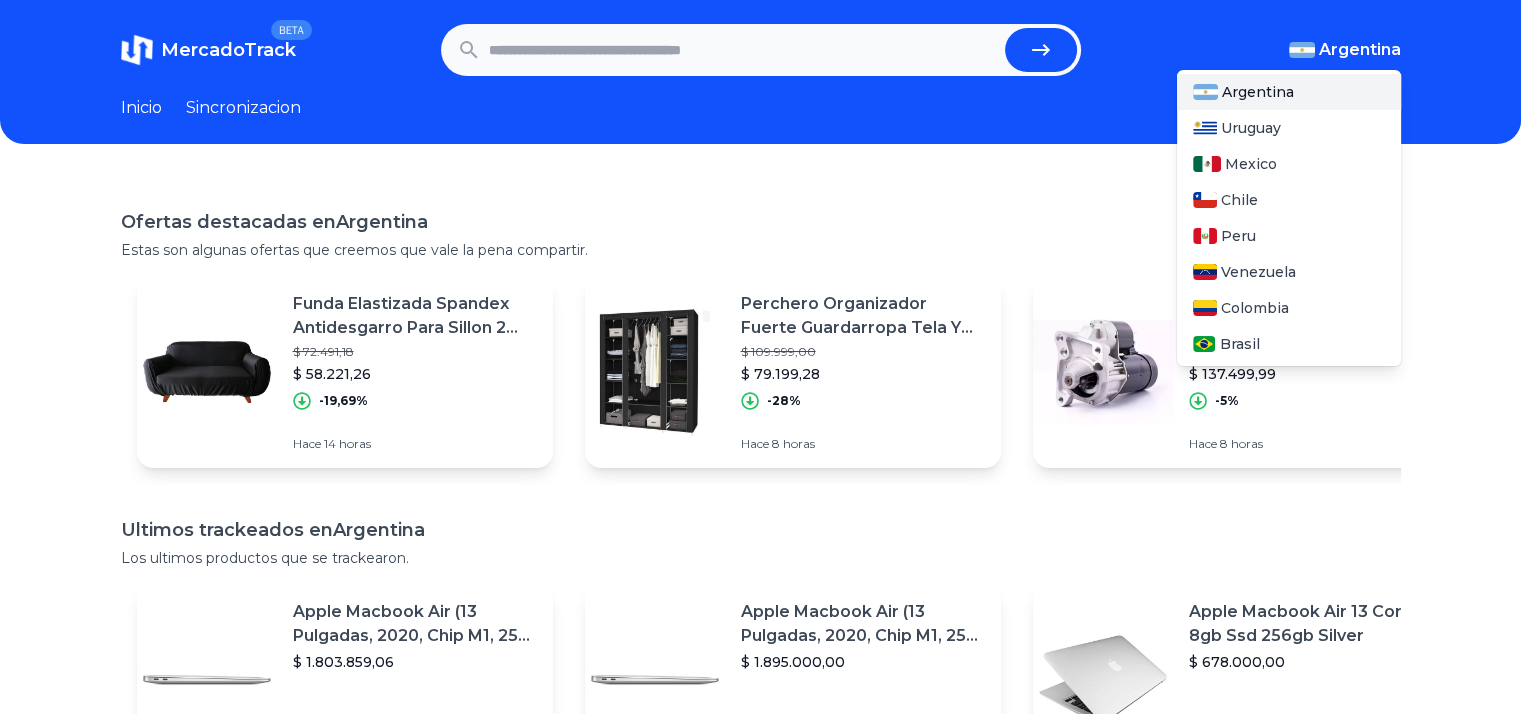 click on "Argentina" at bounding box center (1360, 50) 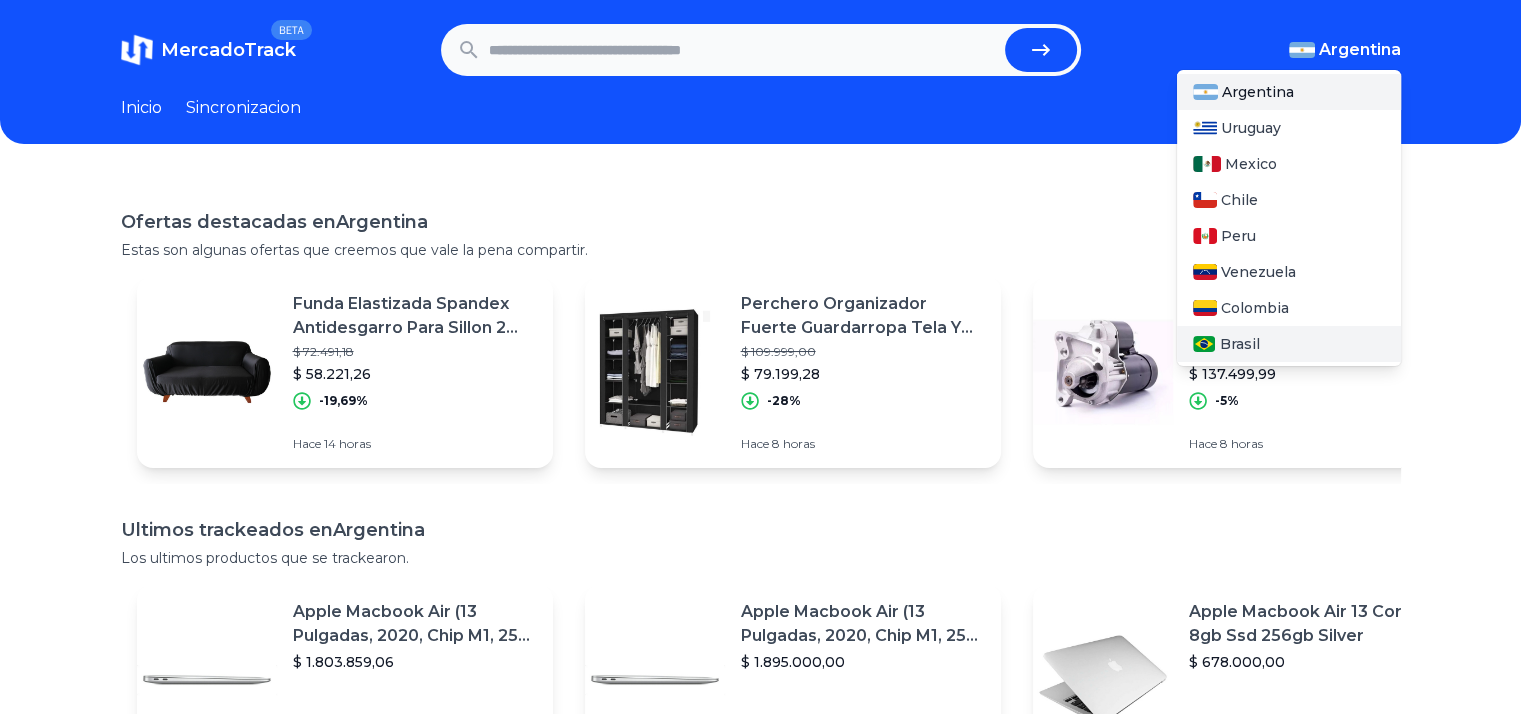 click on "Brasil" at bounding box center [1289, 344] 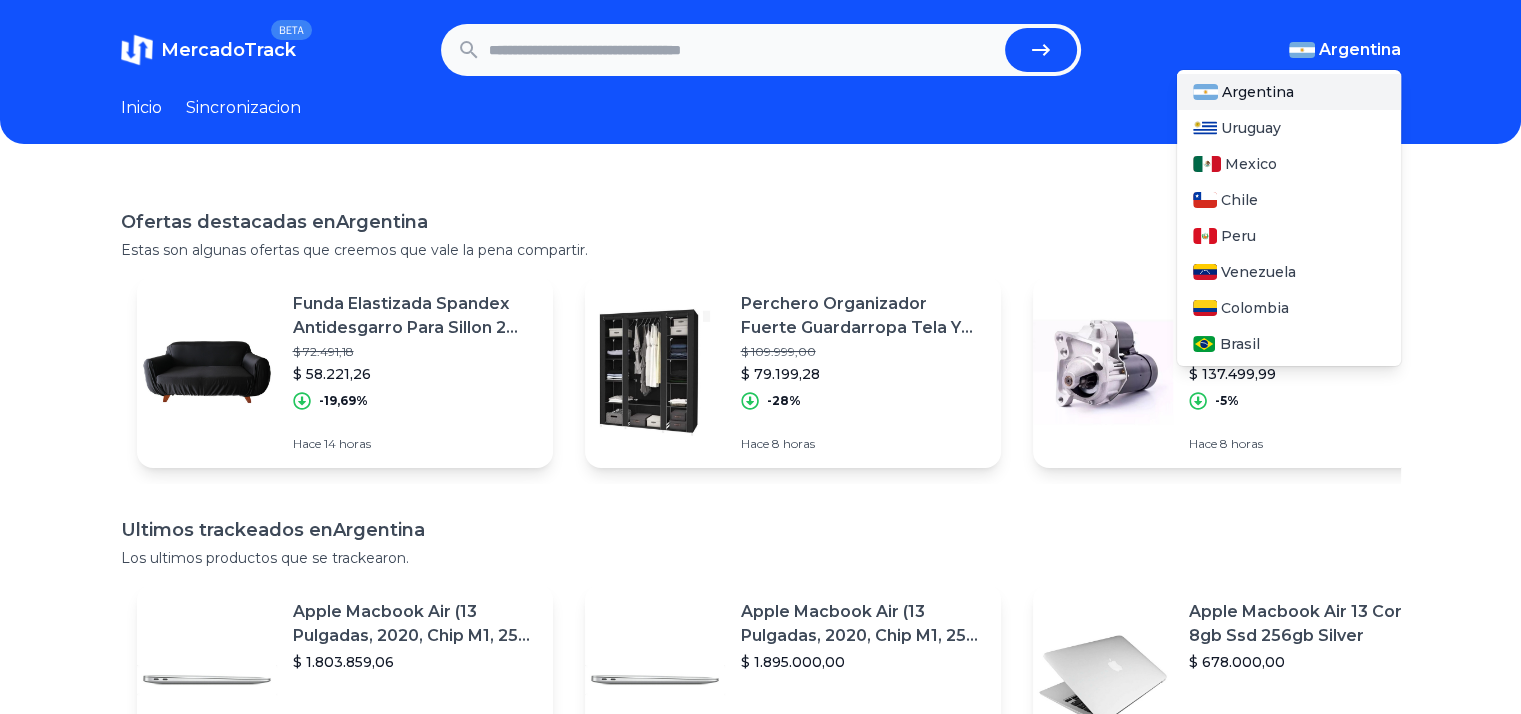 click on "Argentina" at bounding box center (1360, 50) 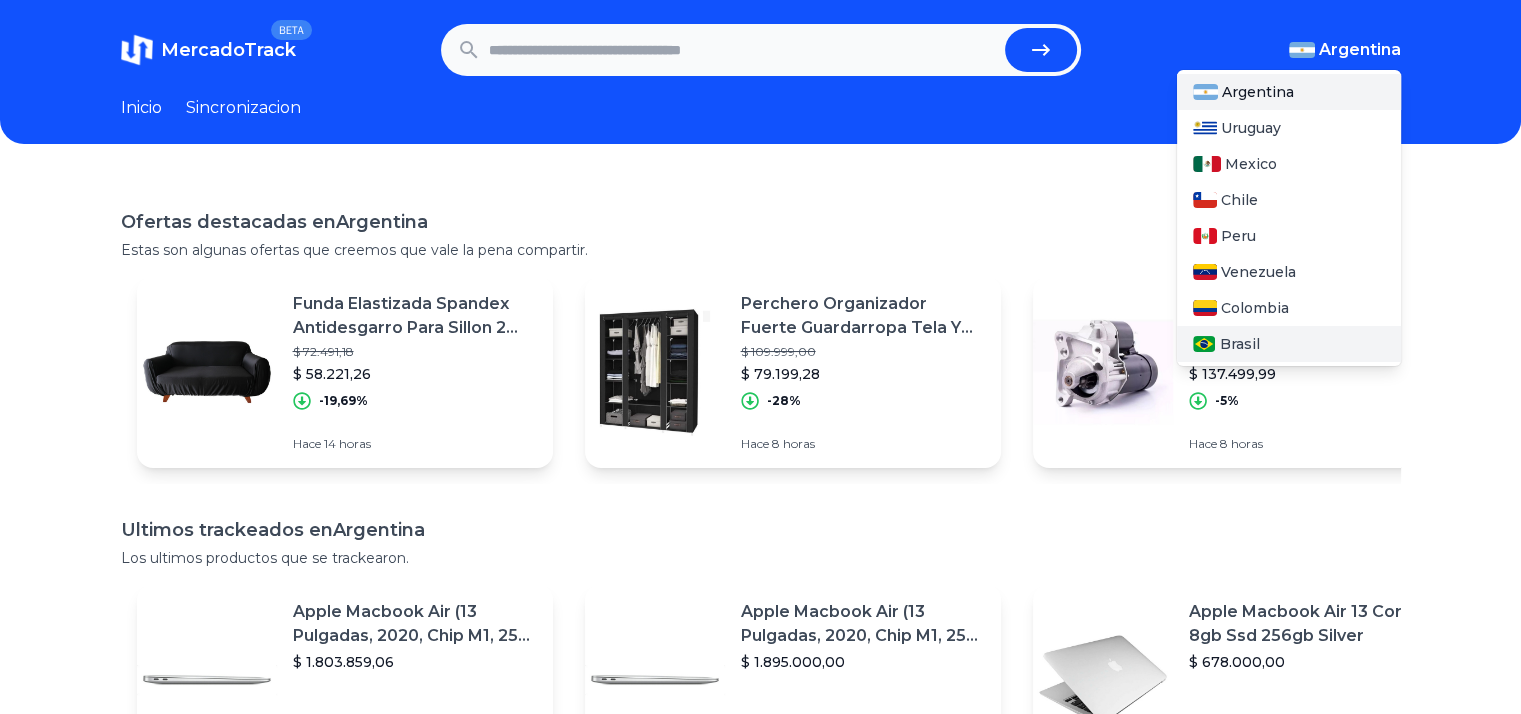 click on "Brasil" at bounding box center (1239, 344) 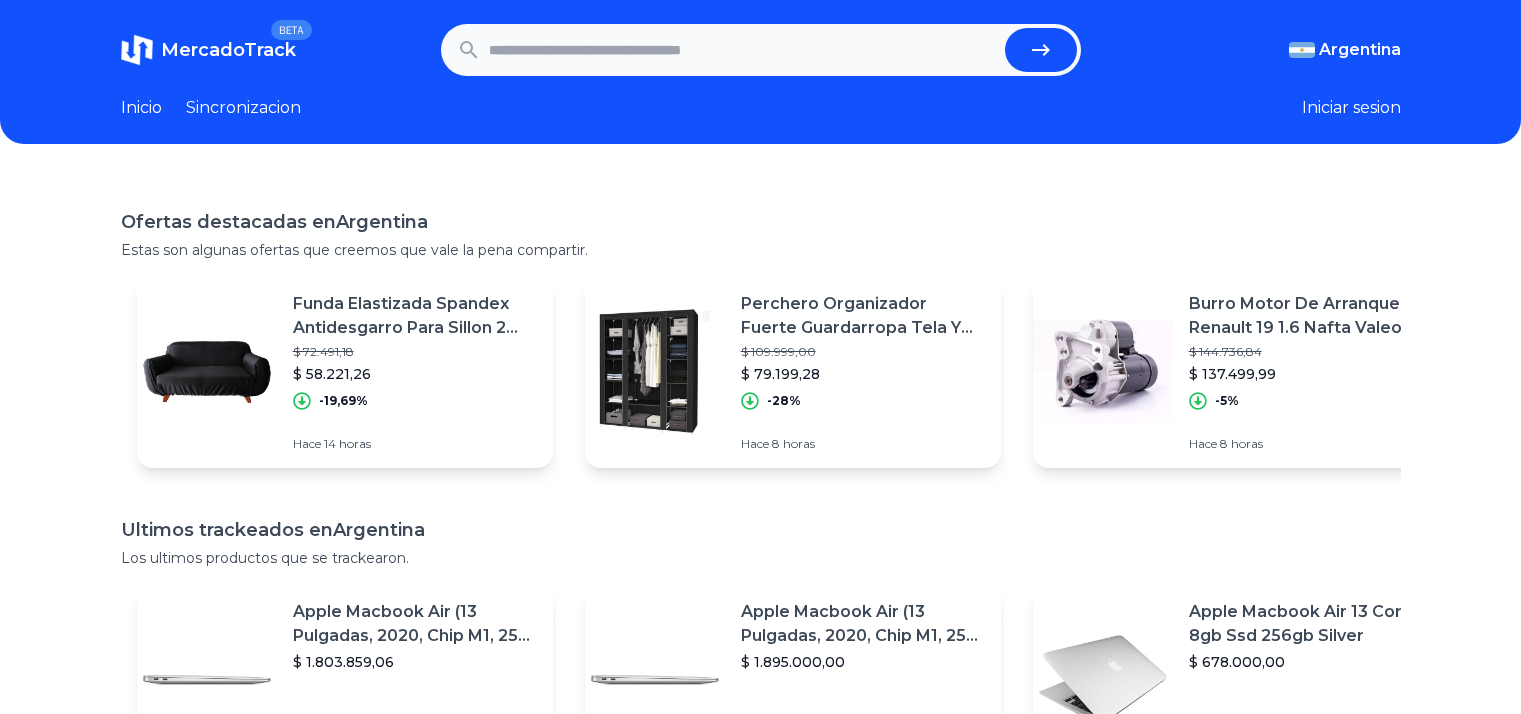 scroll, scrollTop: 0, scrollLeft: 0, axis: both 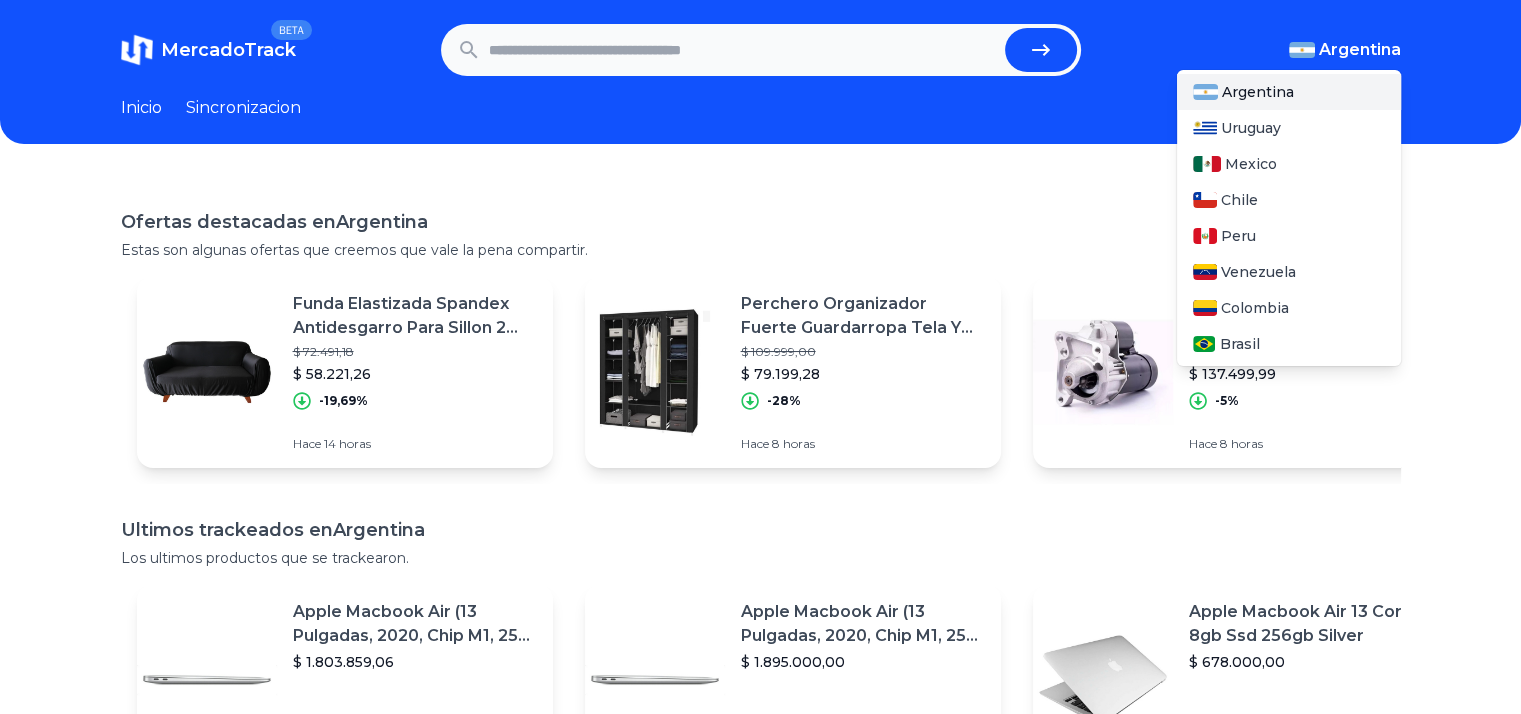 click on "Argentina" at bounding box center (1360, 50) 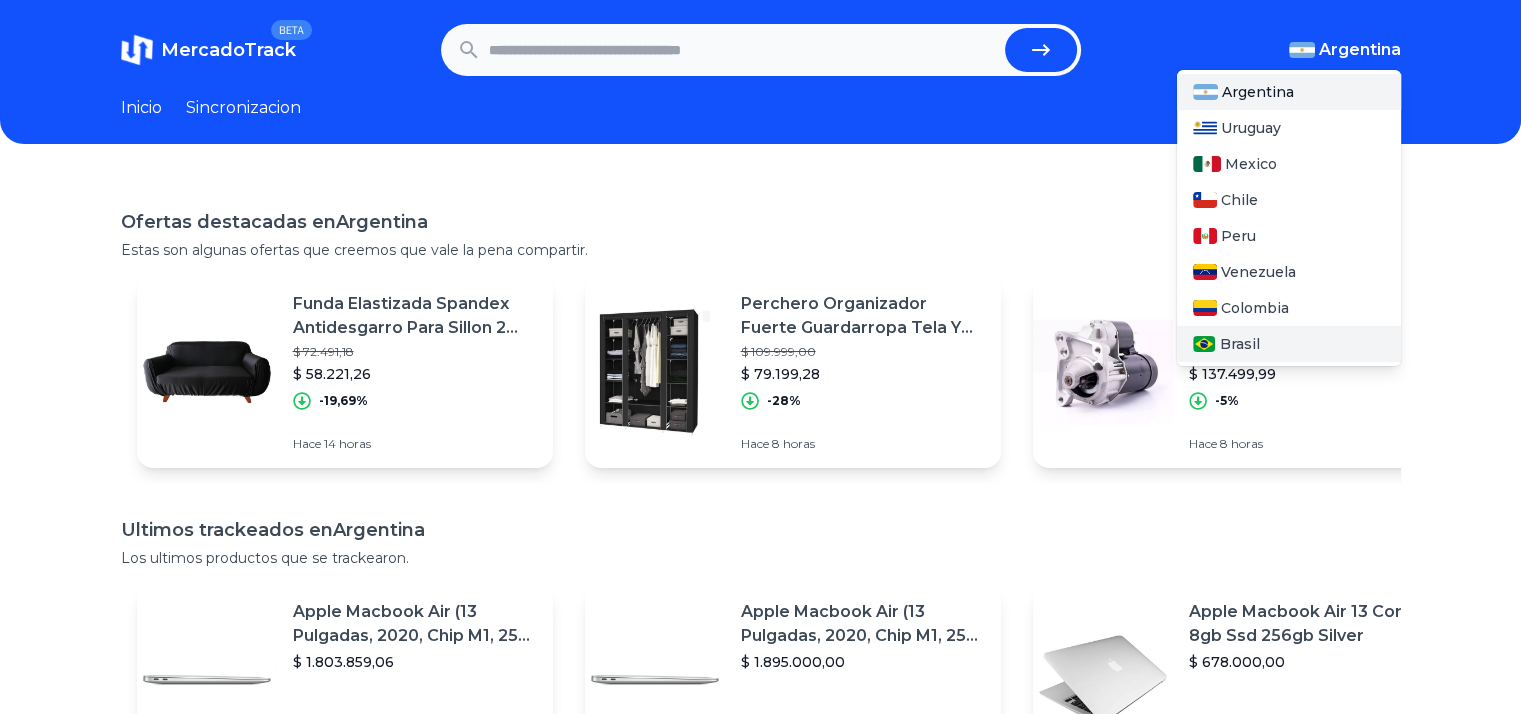 click on "Brasil" at bounding box center [1239, 344] 